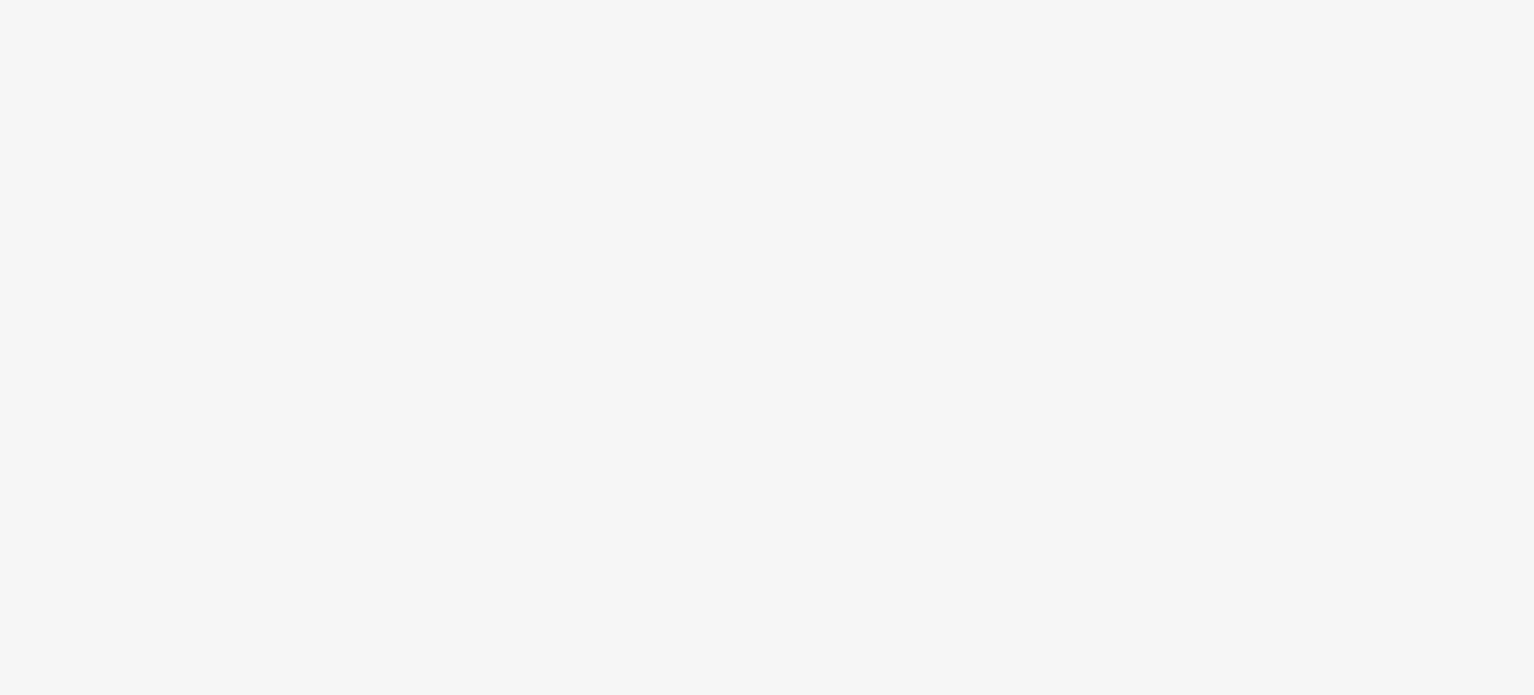 scroll, scrollTop: 0, scrollLeft: 0, axis: both 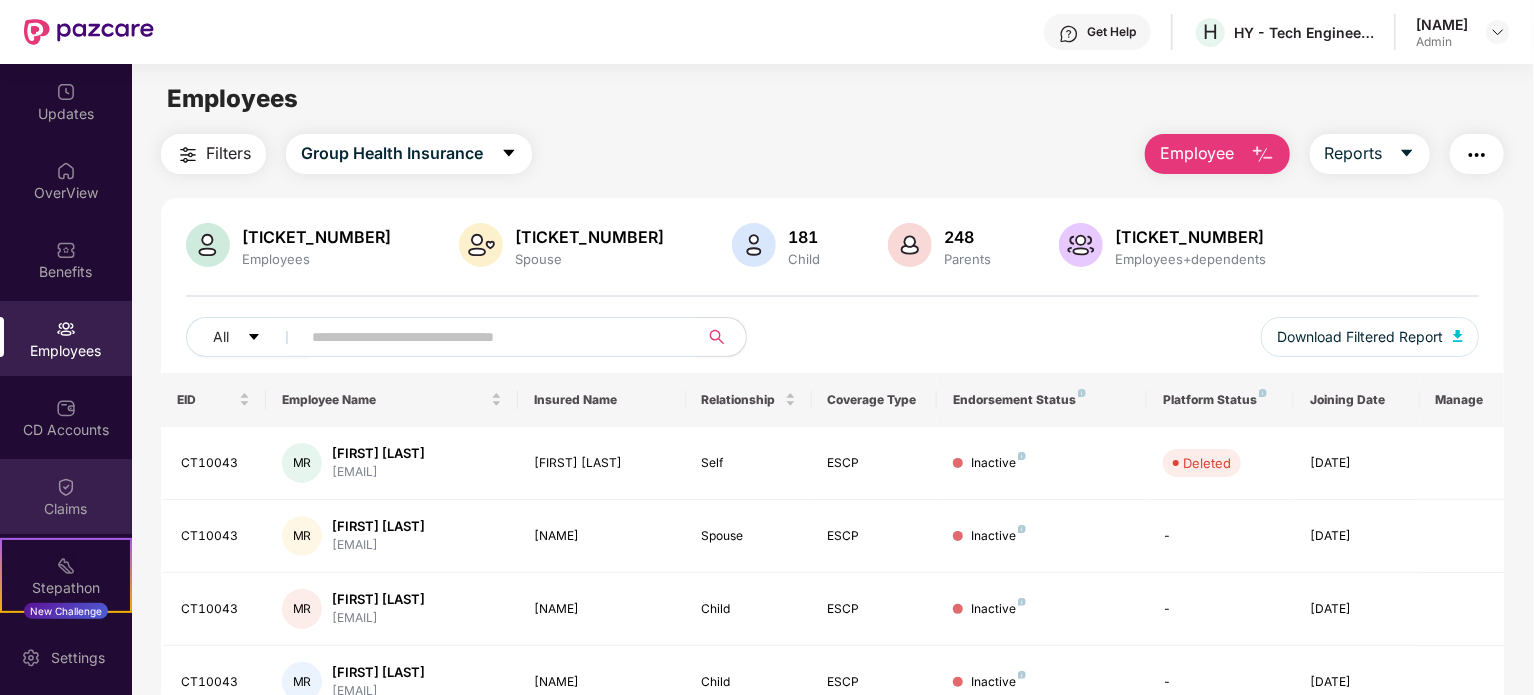 click on "Claims" at bounding box center (66, 496) 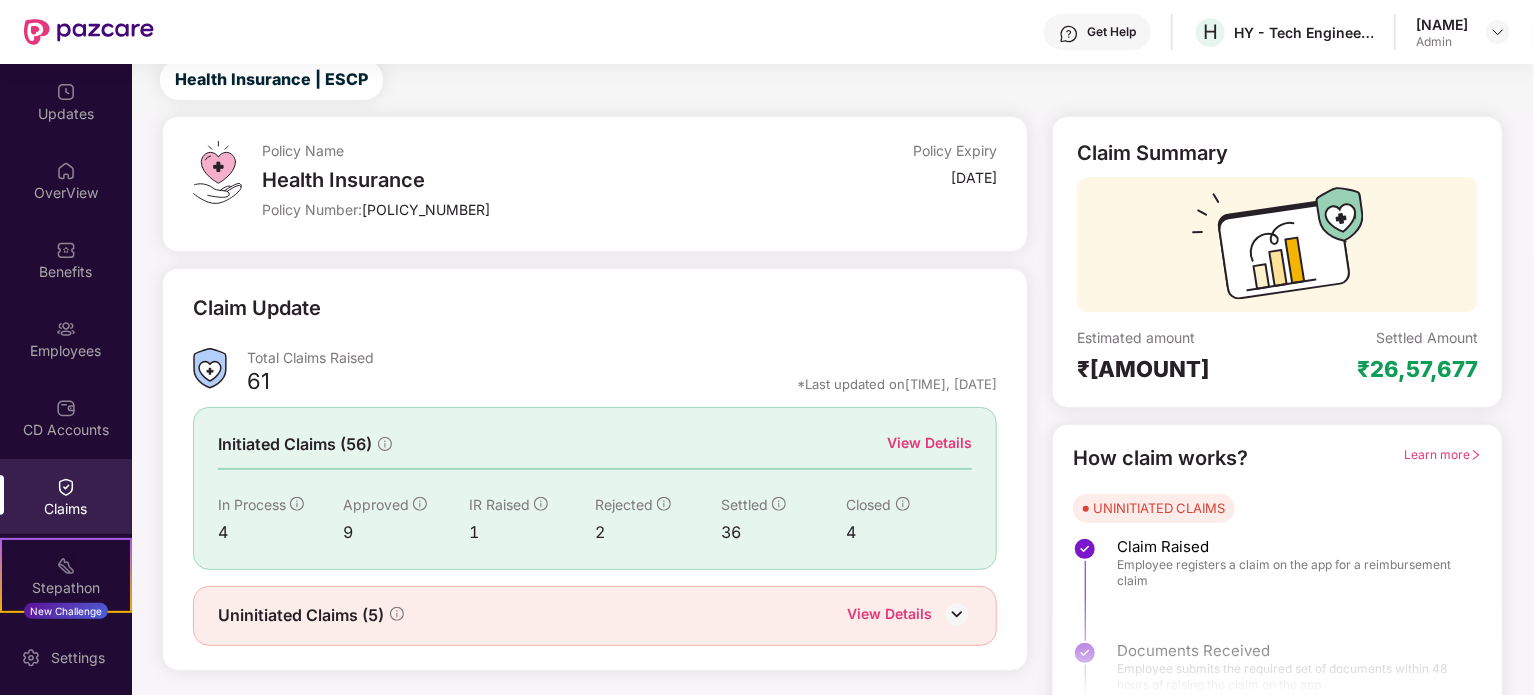 scroll, scrollTop: 87, scrollLeft: 0, axis: vertical 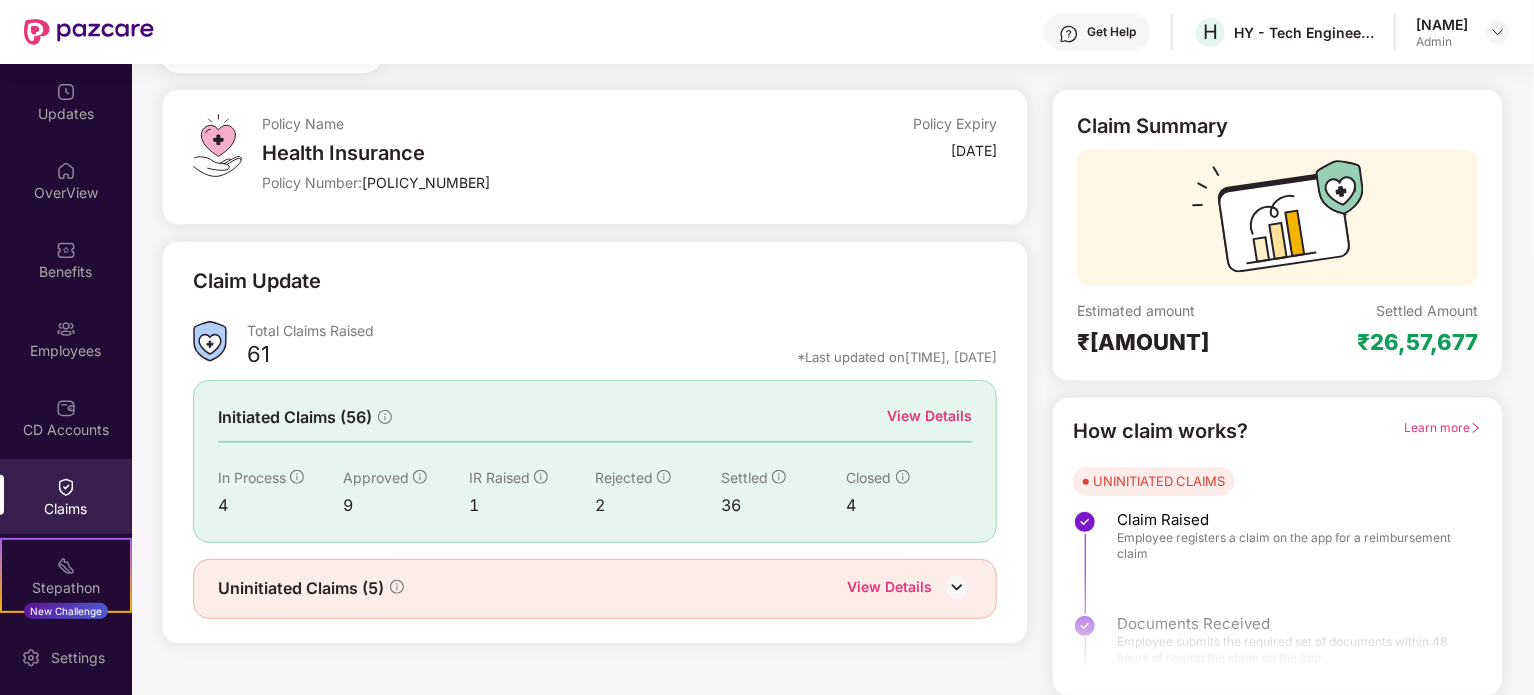 click on "View Details" at bounding box center [929, 416] 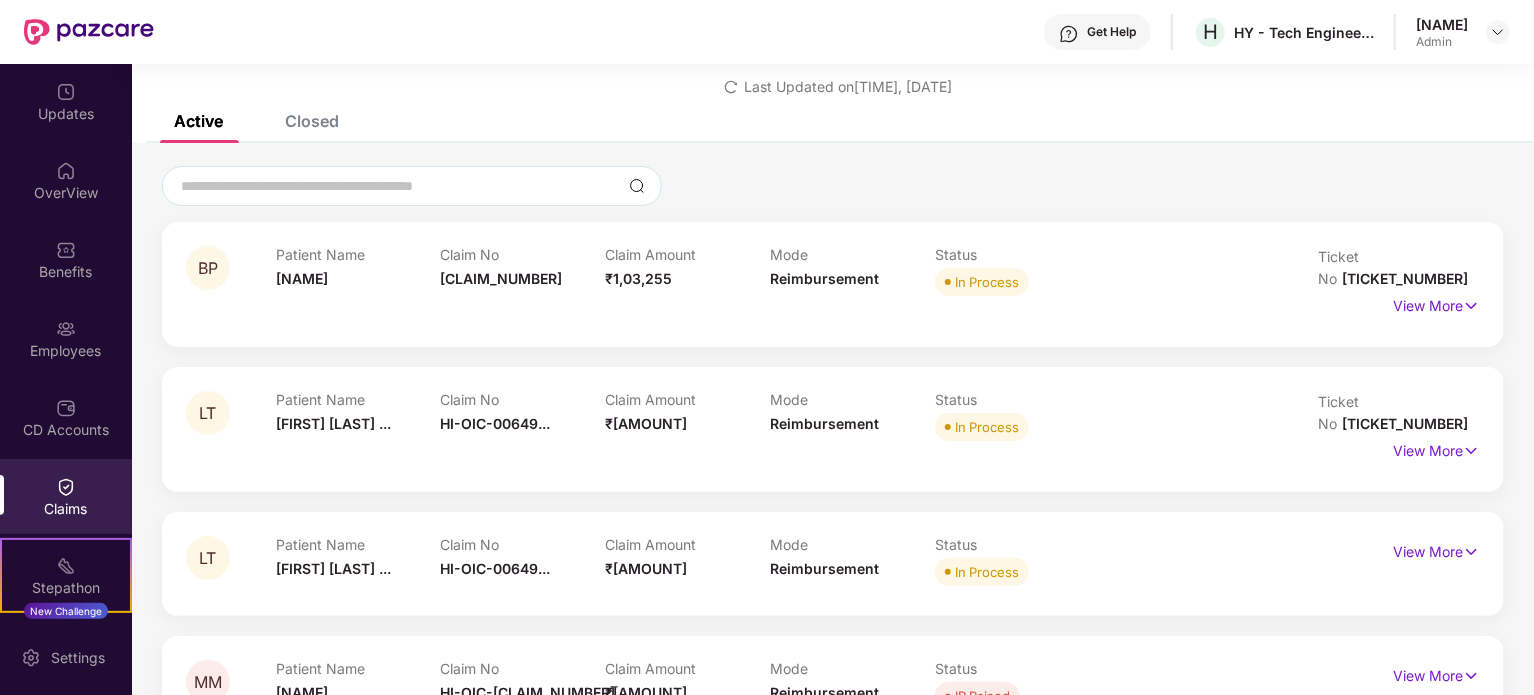 scroll, scrollTop: 87, scrollLeft: 0, axis: vertical 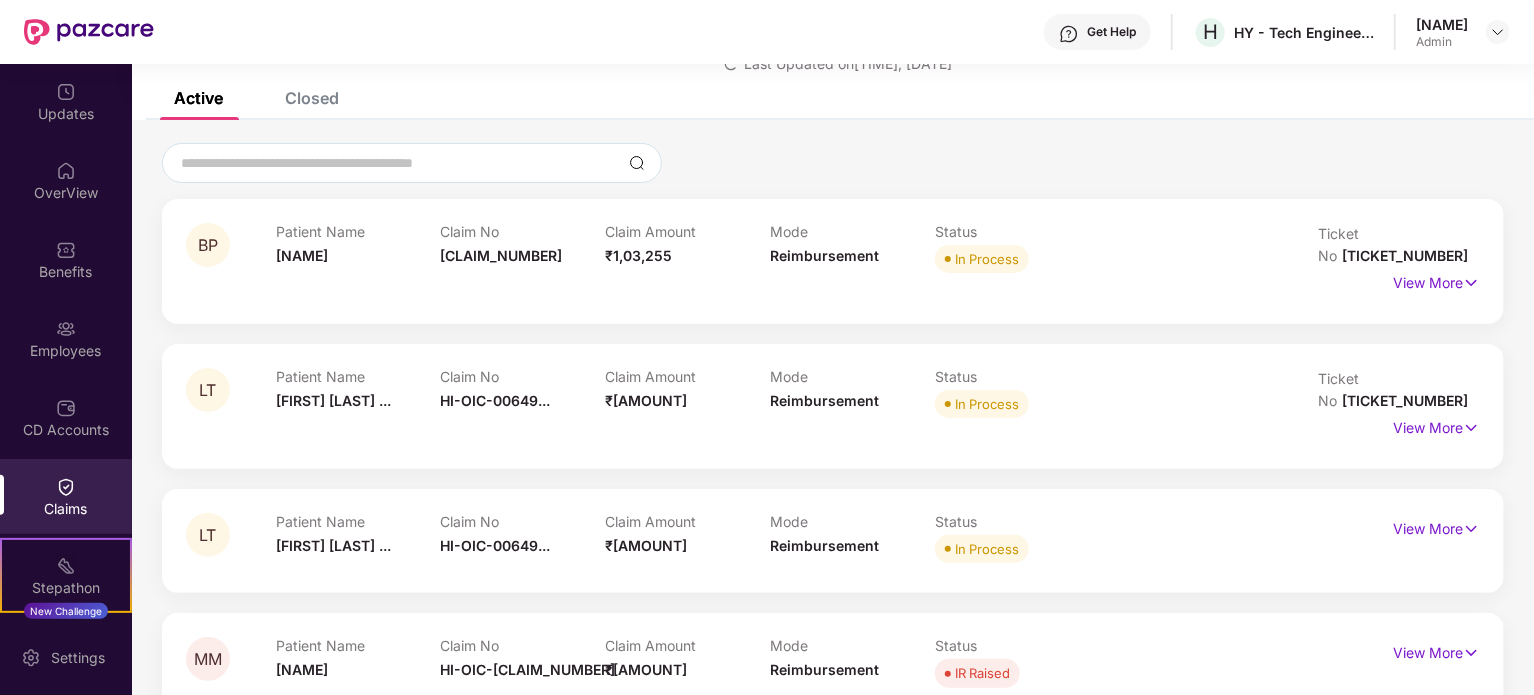 click on "Closed" at bounding box center [312, 98] 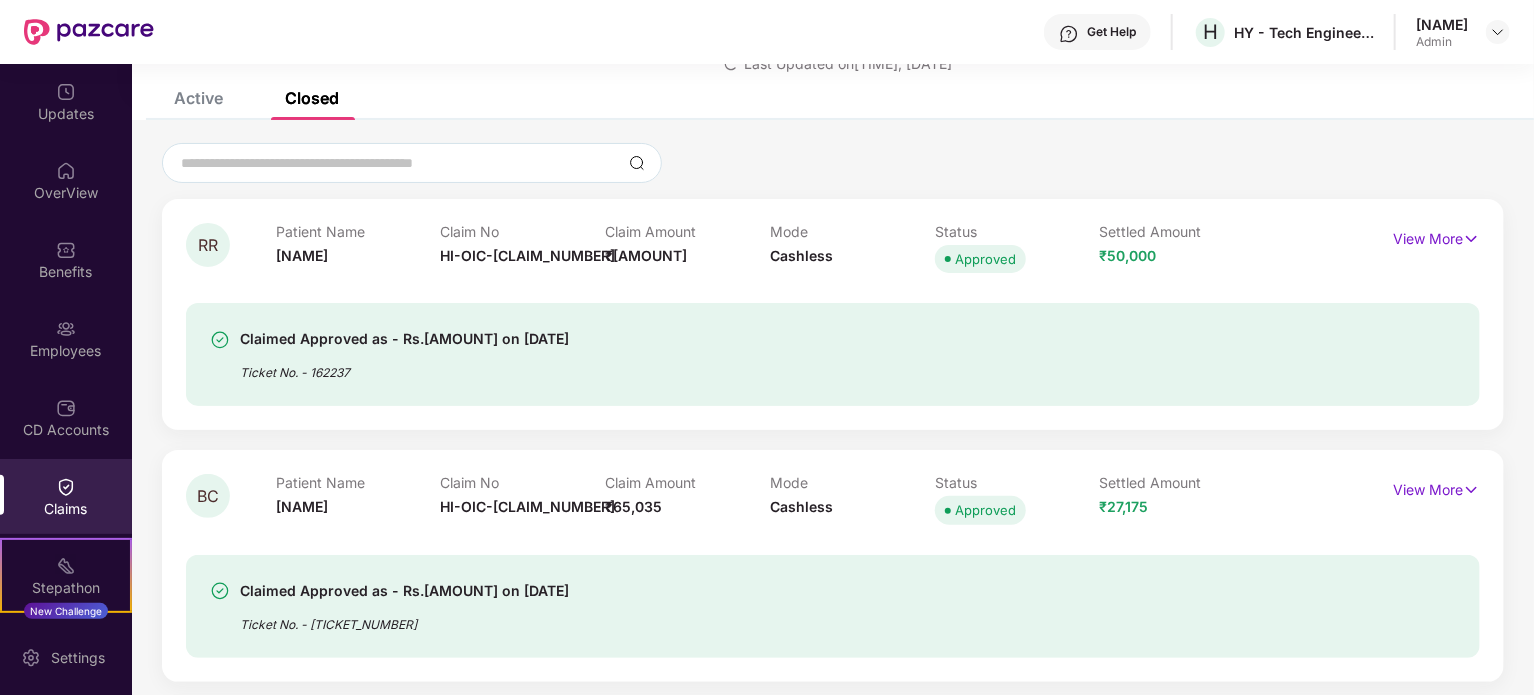 scroll, scrollTop: 0, scrollLeft: 0, axis: both 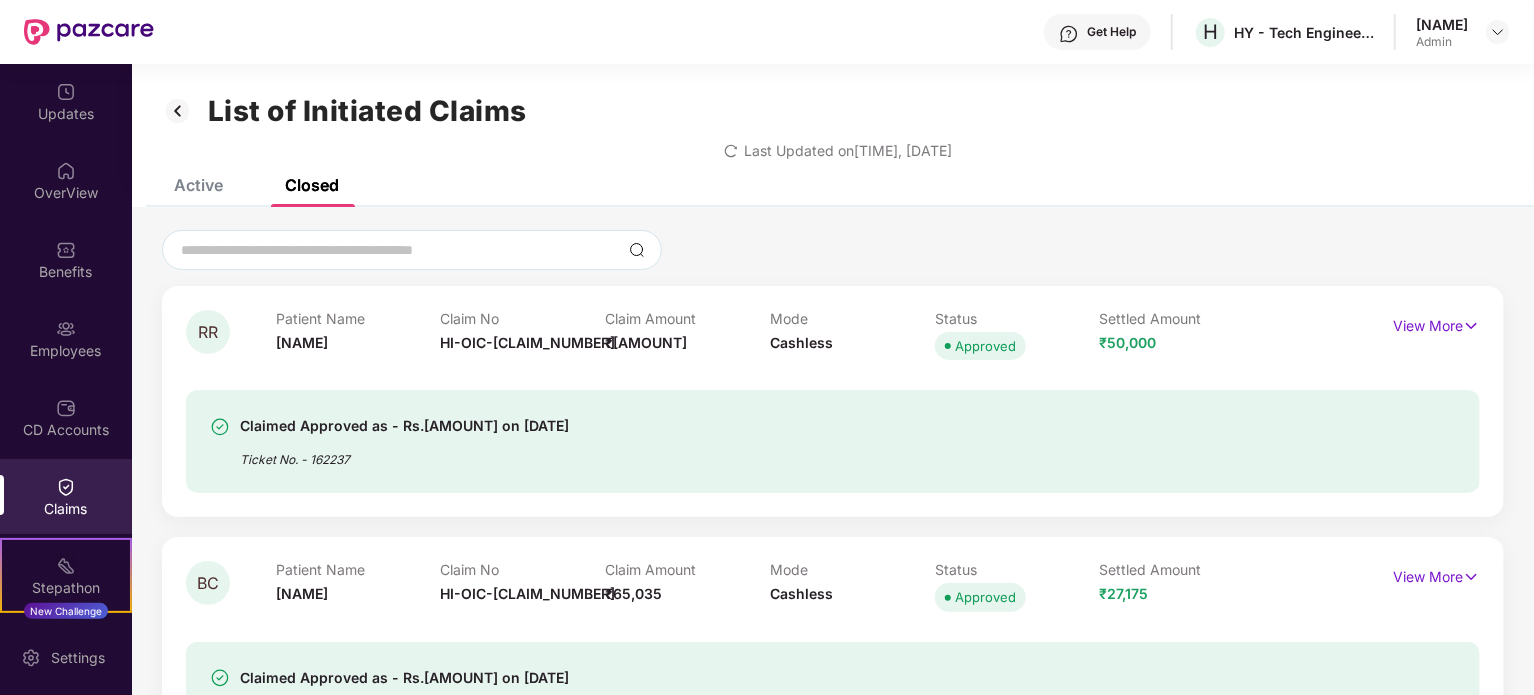 click 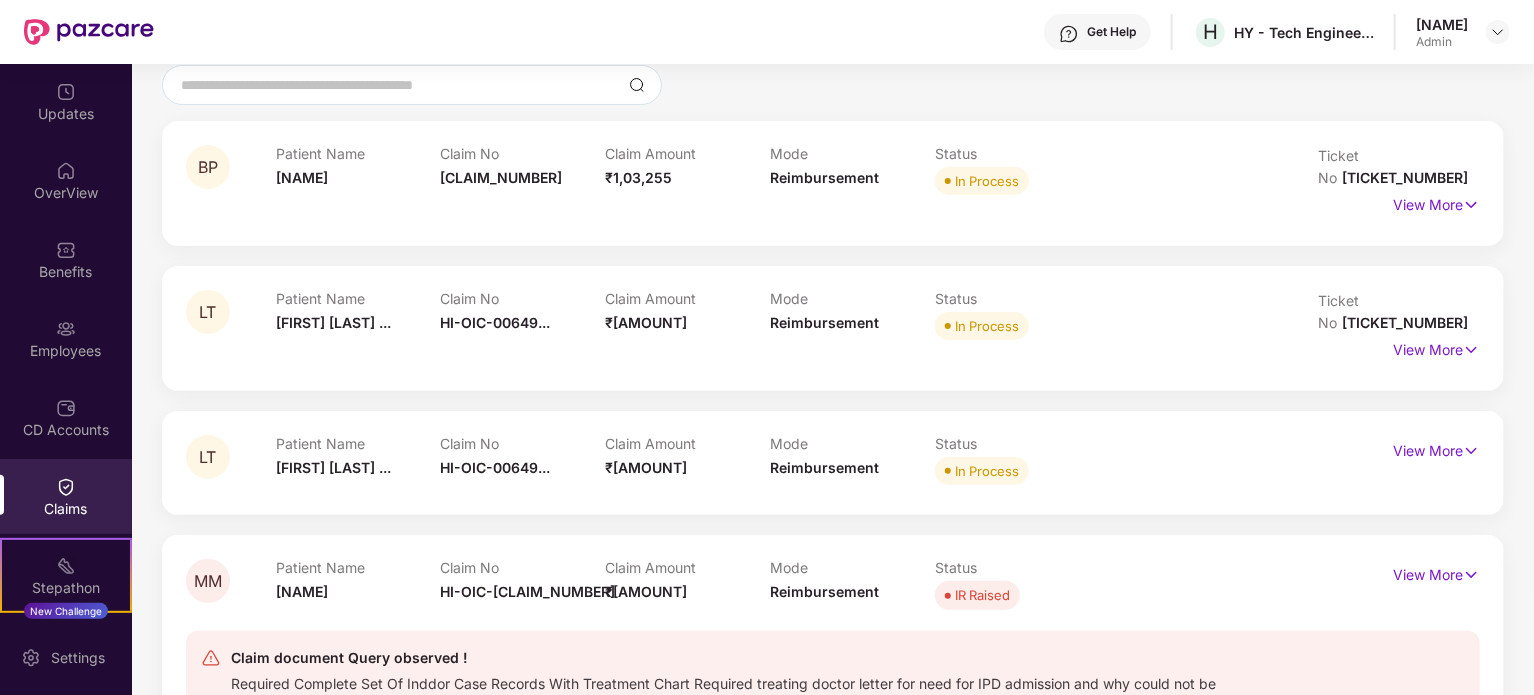 scroll, scrollTop: 0, scrollLeft: 0, axis: both 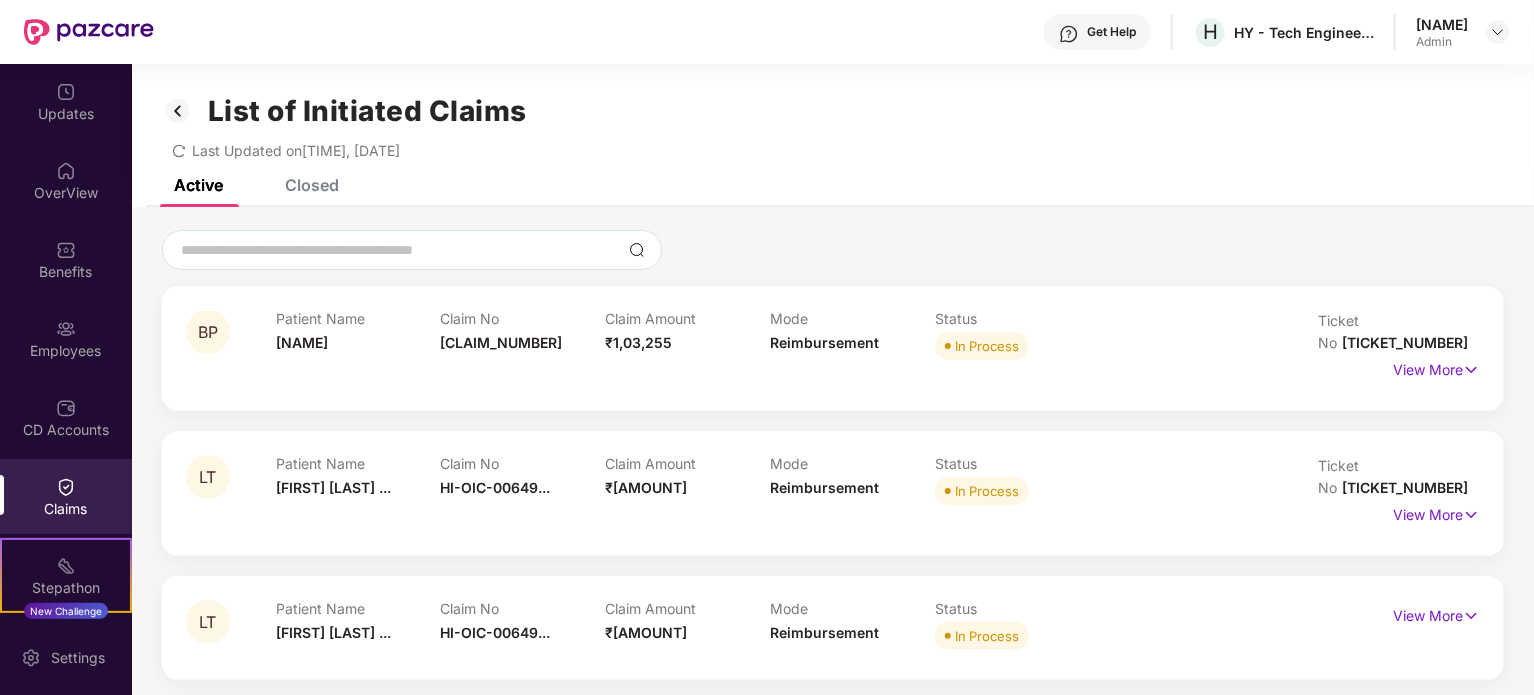 click on "List of Initiated Claims Last Updated on [TIME], [DATE]" at bounding box center (833, 121) 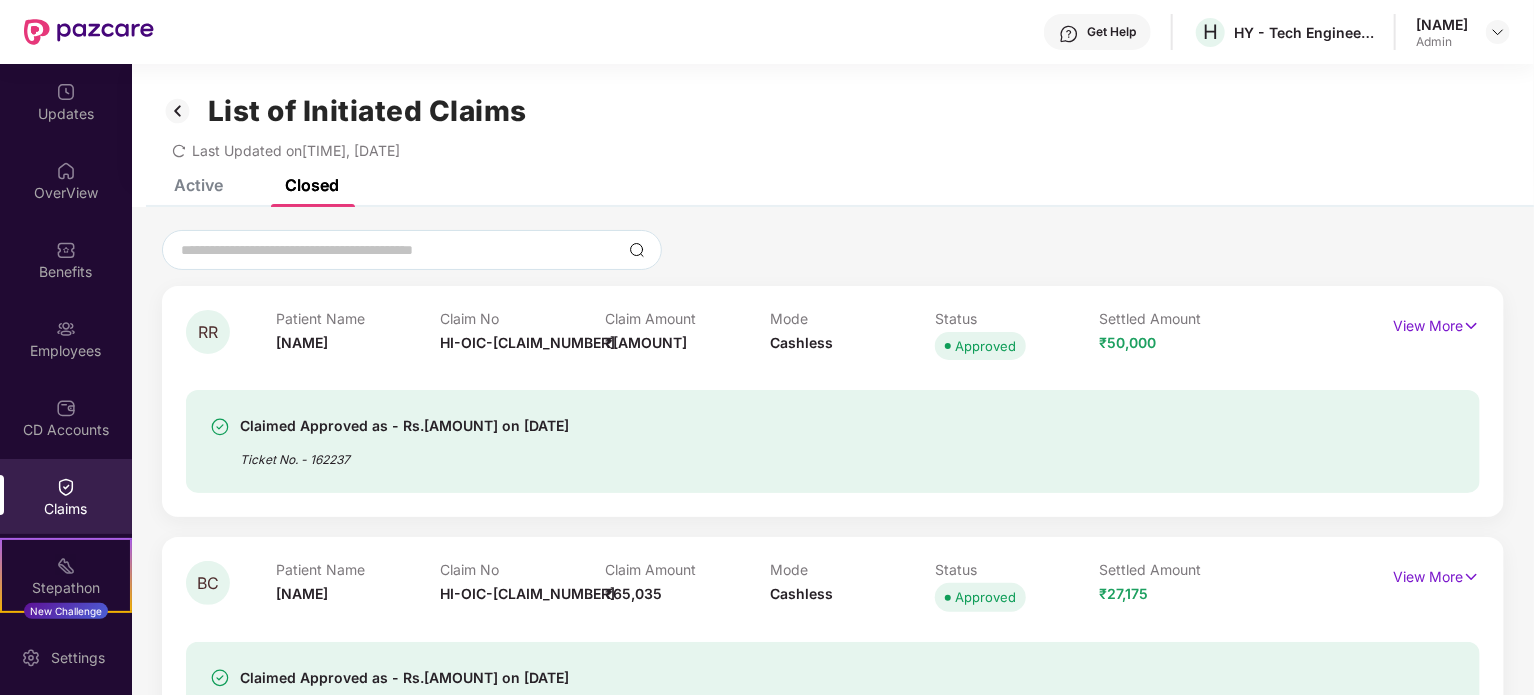 click on "Active" at bounding box center (198, 185) 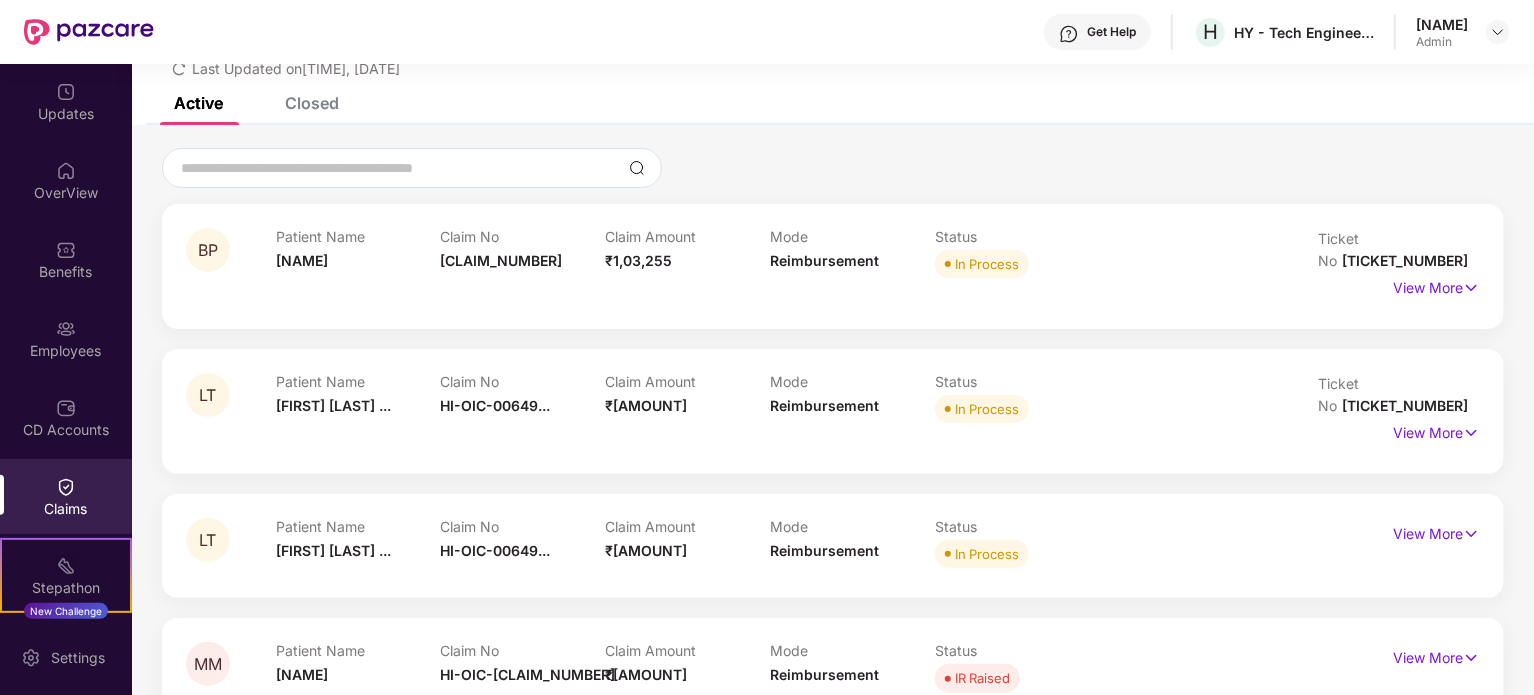 scroll, scrollTop: 200, scrollLeft: 0, axis: vertical 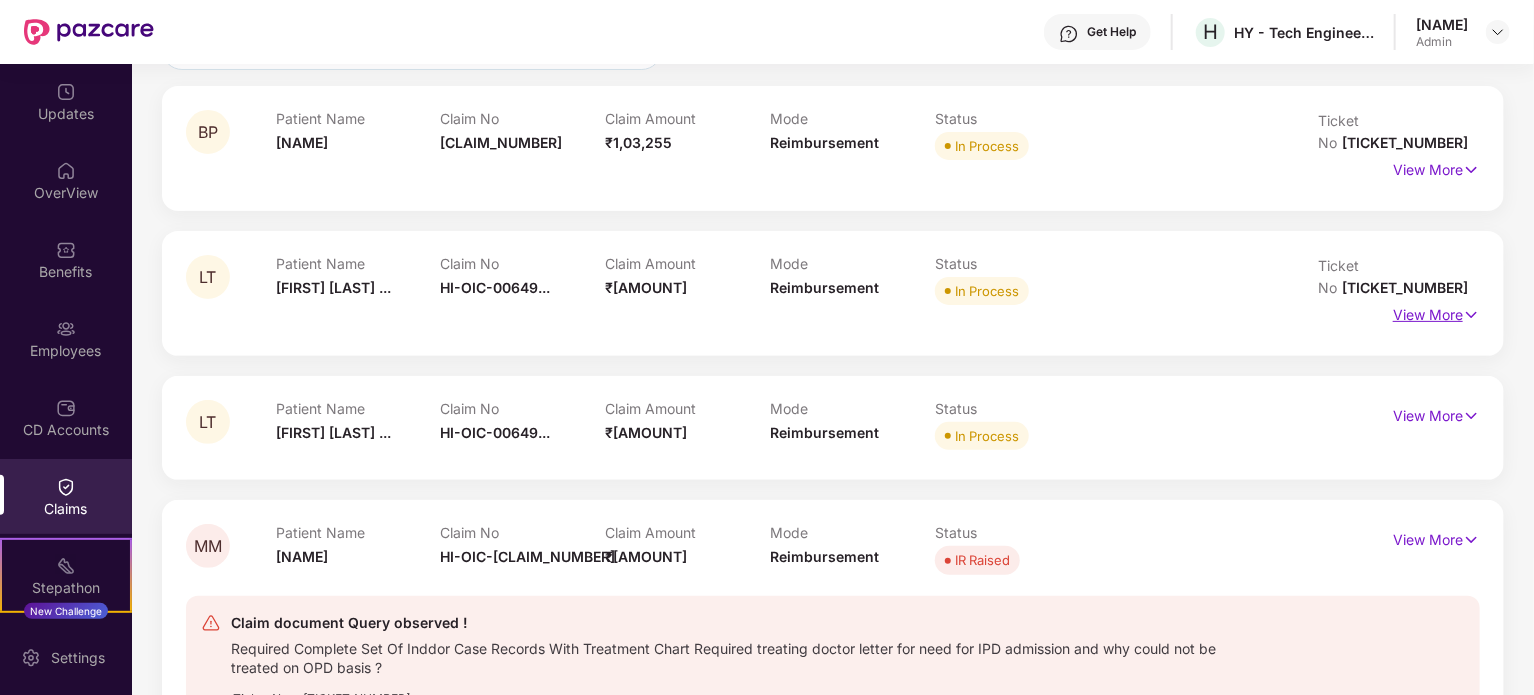 click on "View More" at bounding box center (1436, 312) 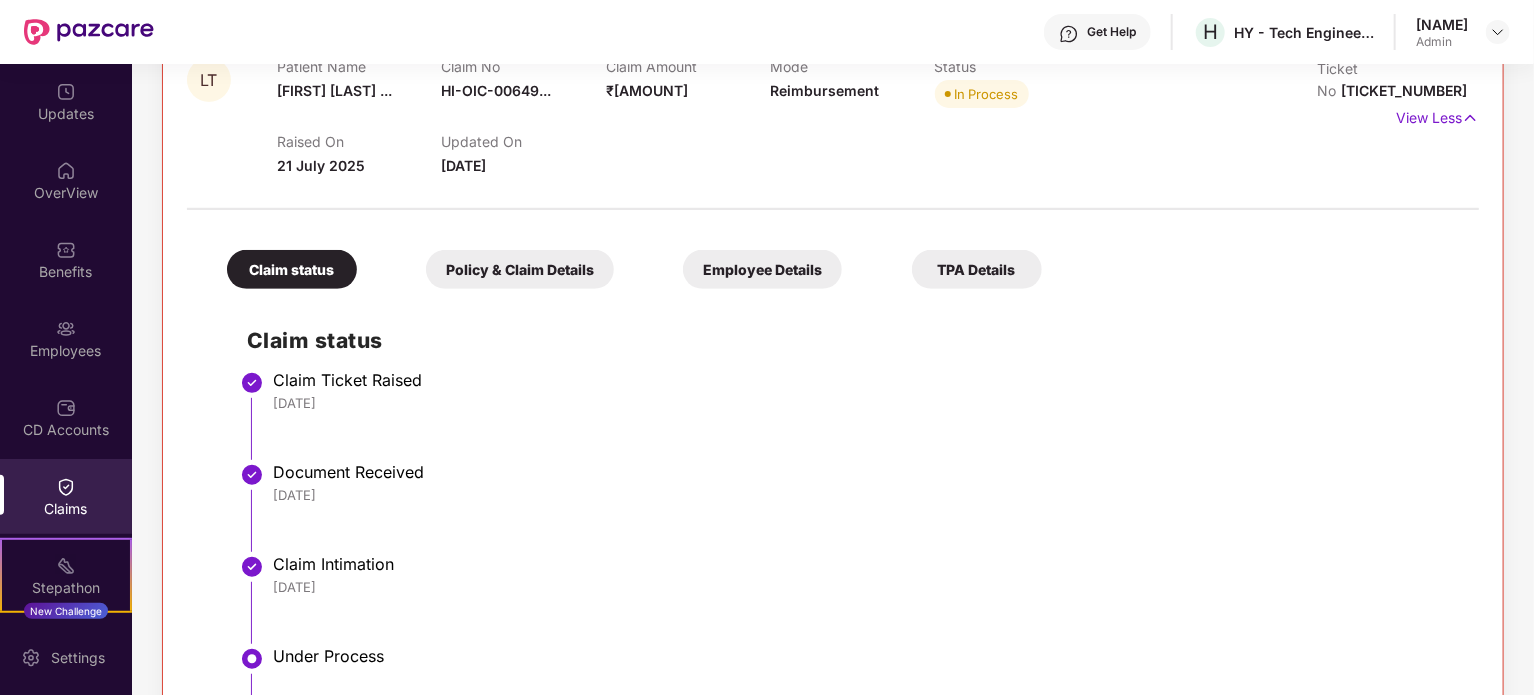 scroll, scrollTop: 100, scrollLeft: 0, axis: vertical 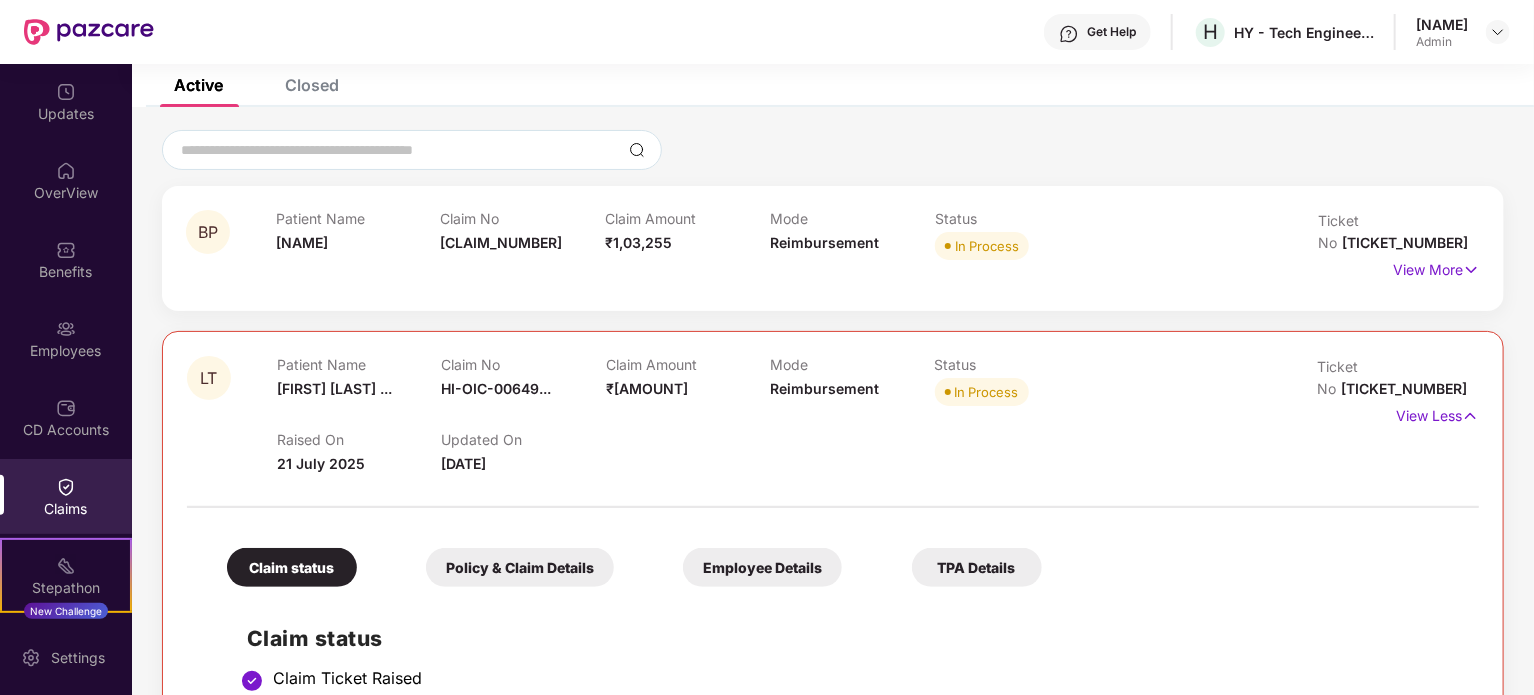 click on "Closed" at bounding box center [312, 85] 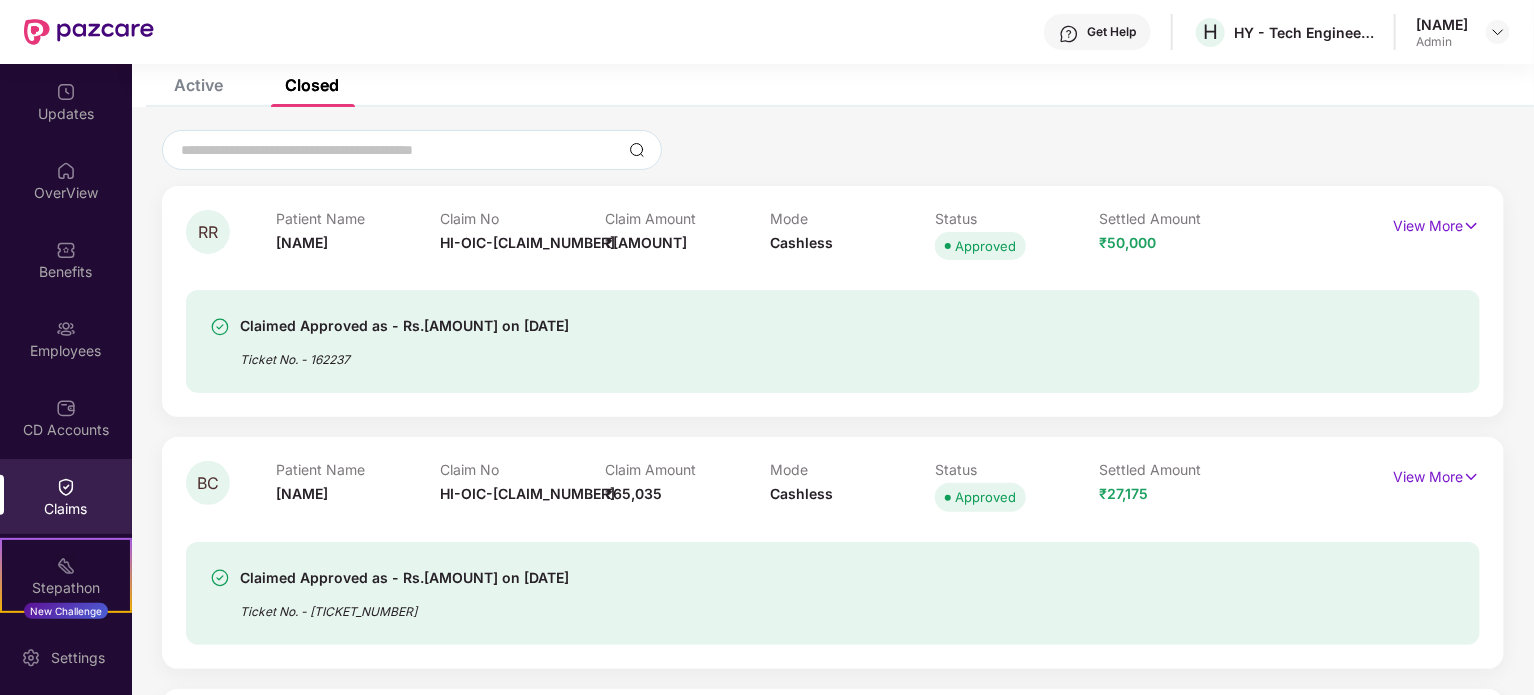 click on "Active" at bounding box center [198, 85] 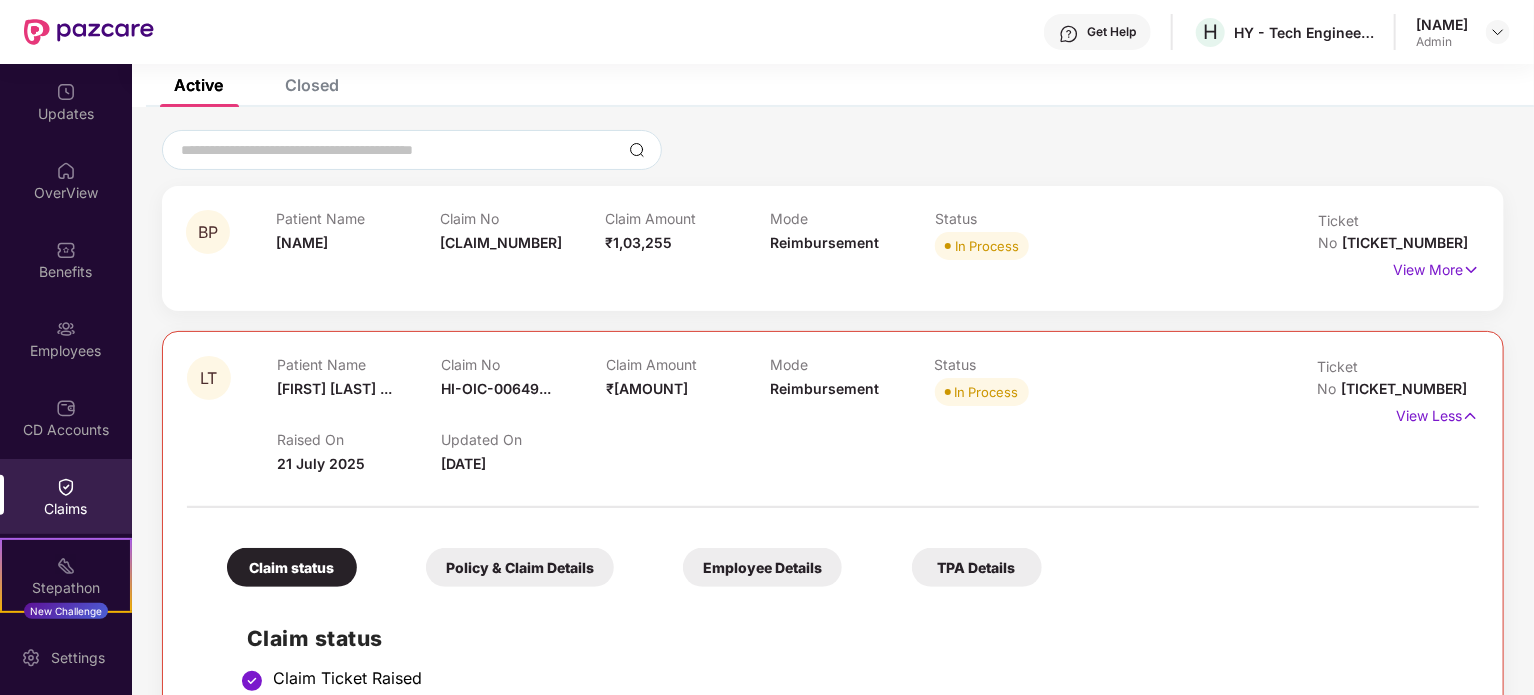 click on "[NAME]" at bounding box center (302, 242) 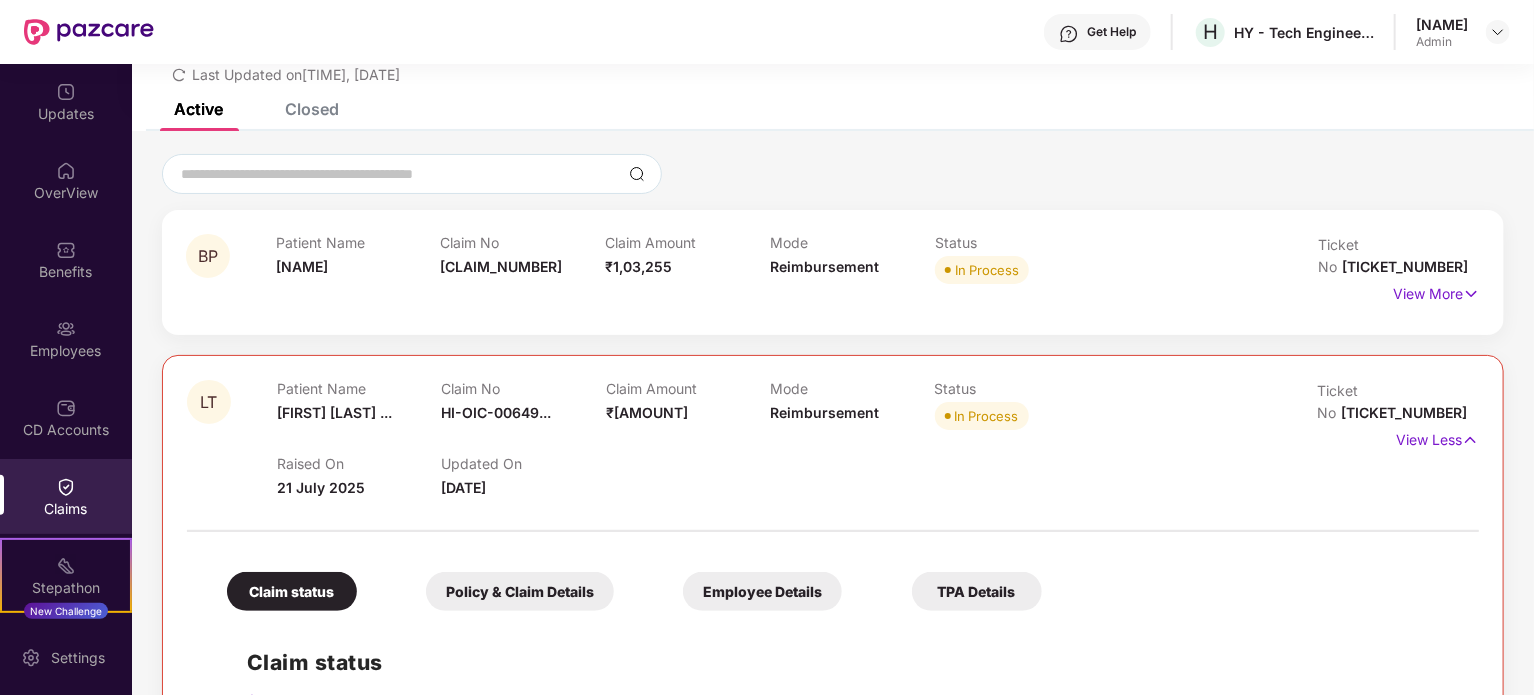 scroll, scrollTop: 0, scrollLeft: 0, axis: both 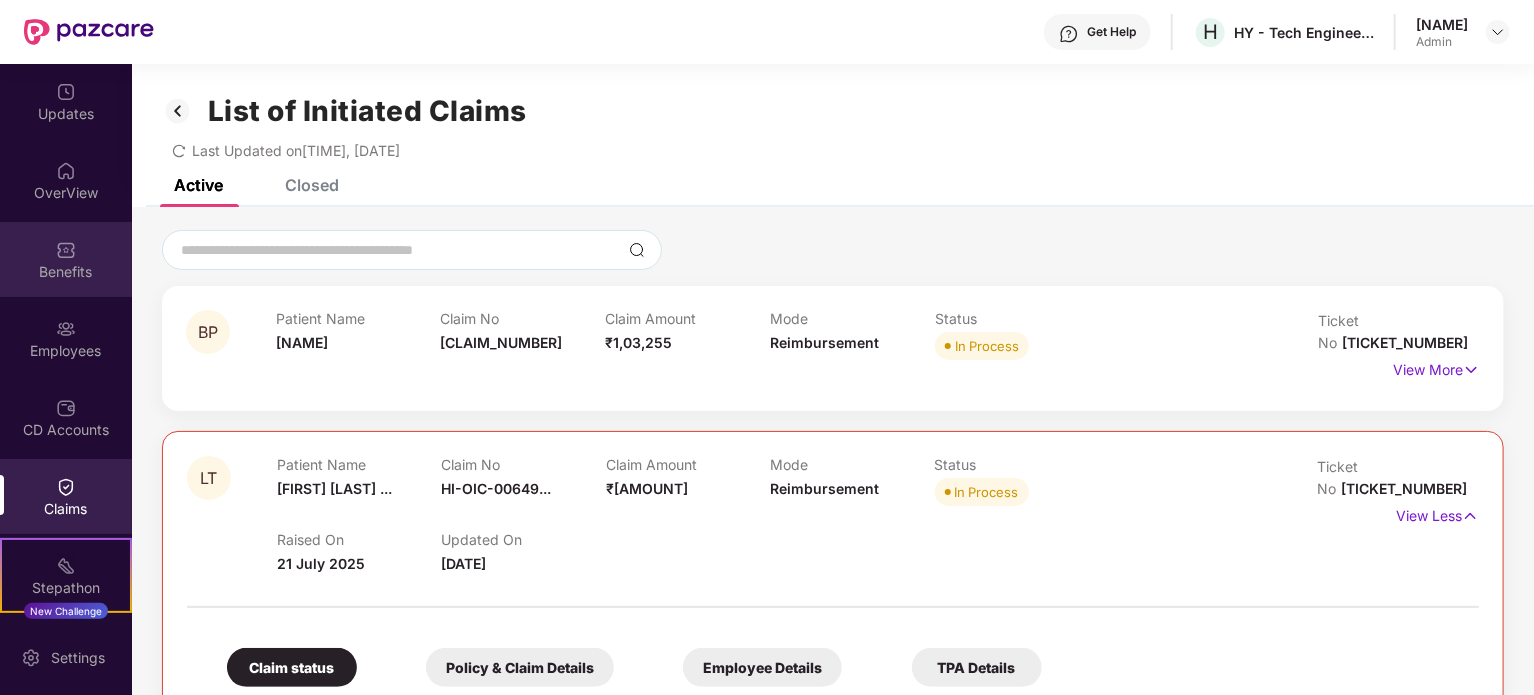 click at bounding box center [66, 250] 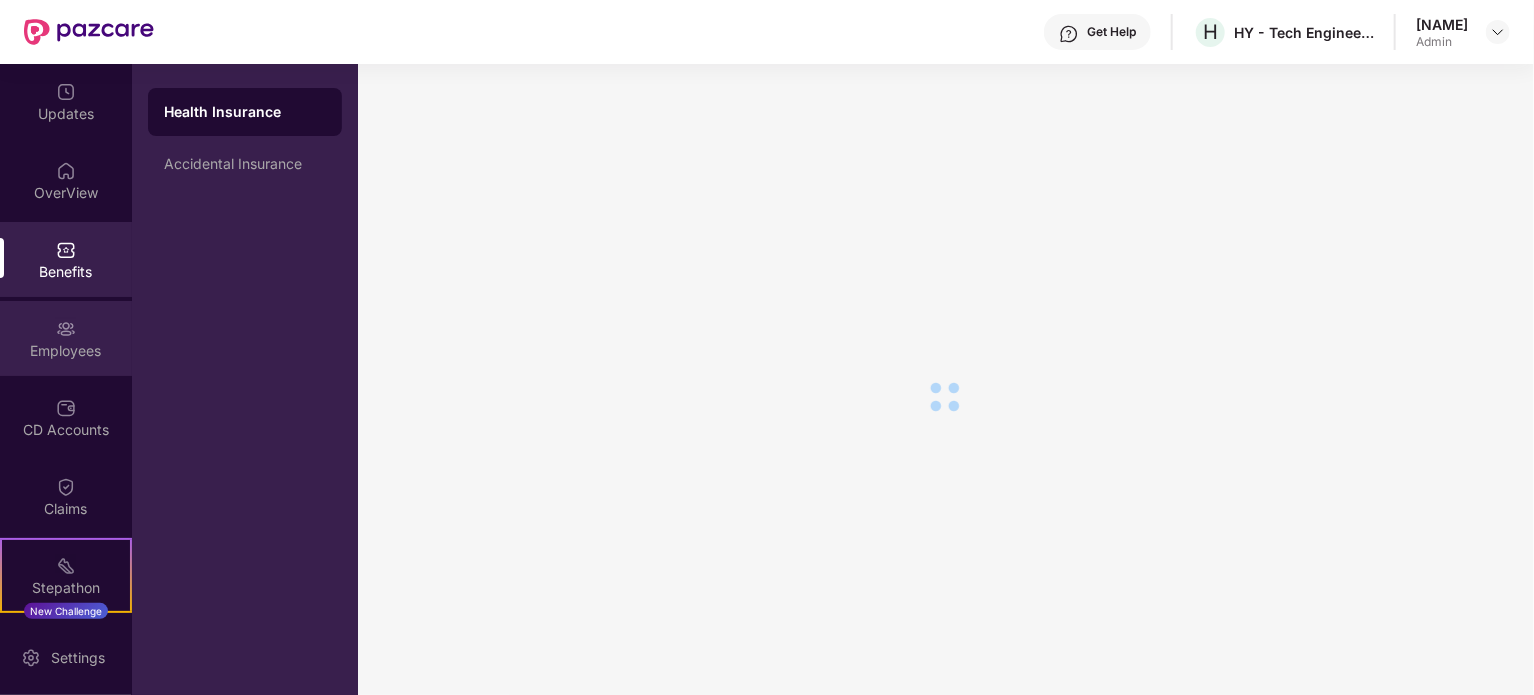 click on "Employees" at bounding box center (66, 351) 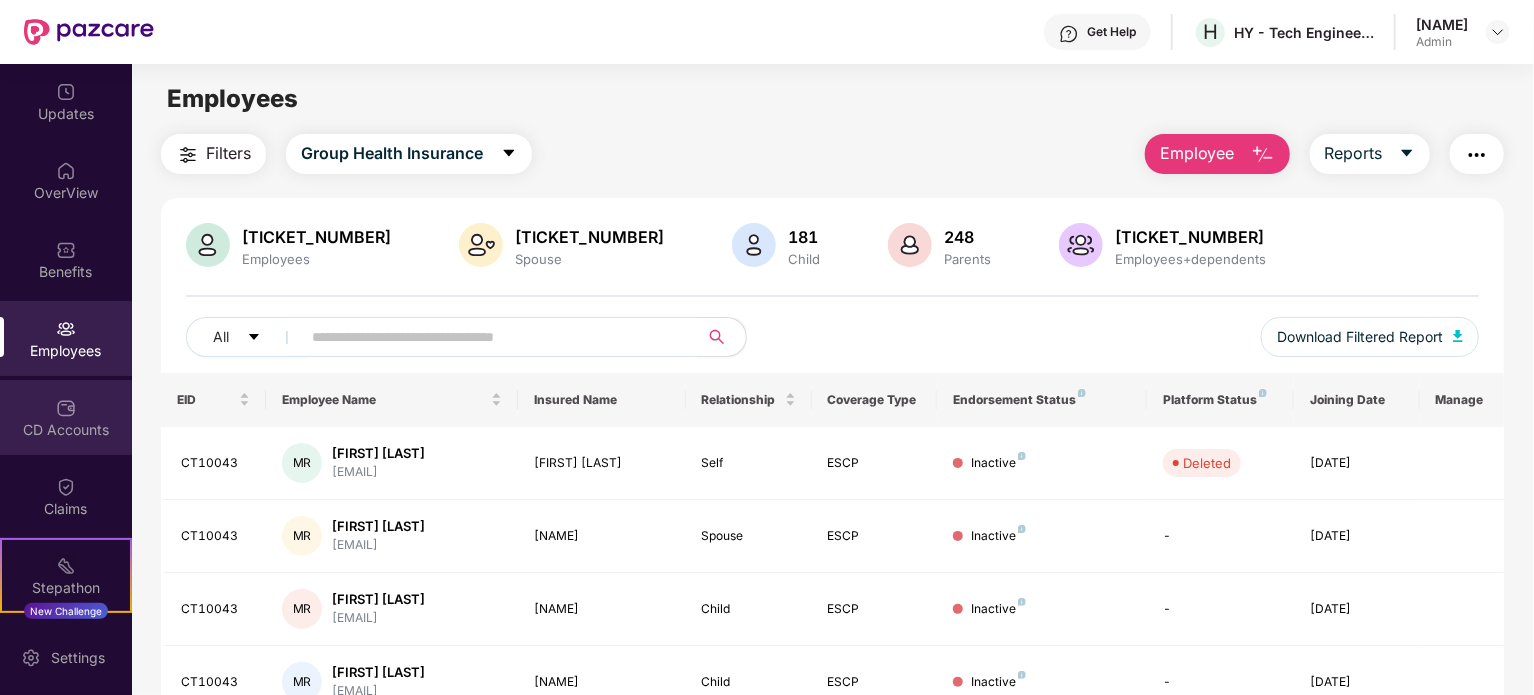 click on "CD Accounts" at bounding box center [66, 430] 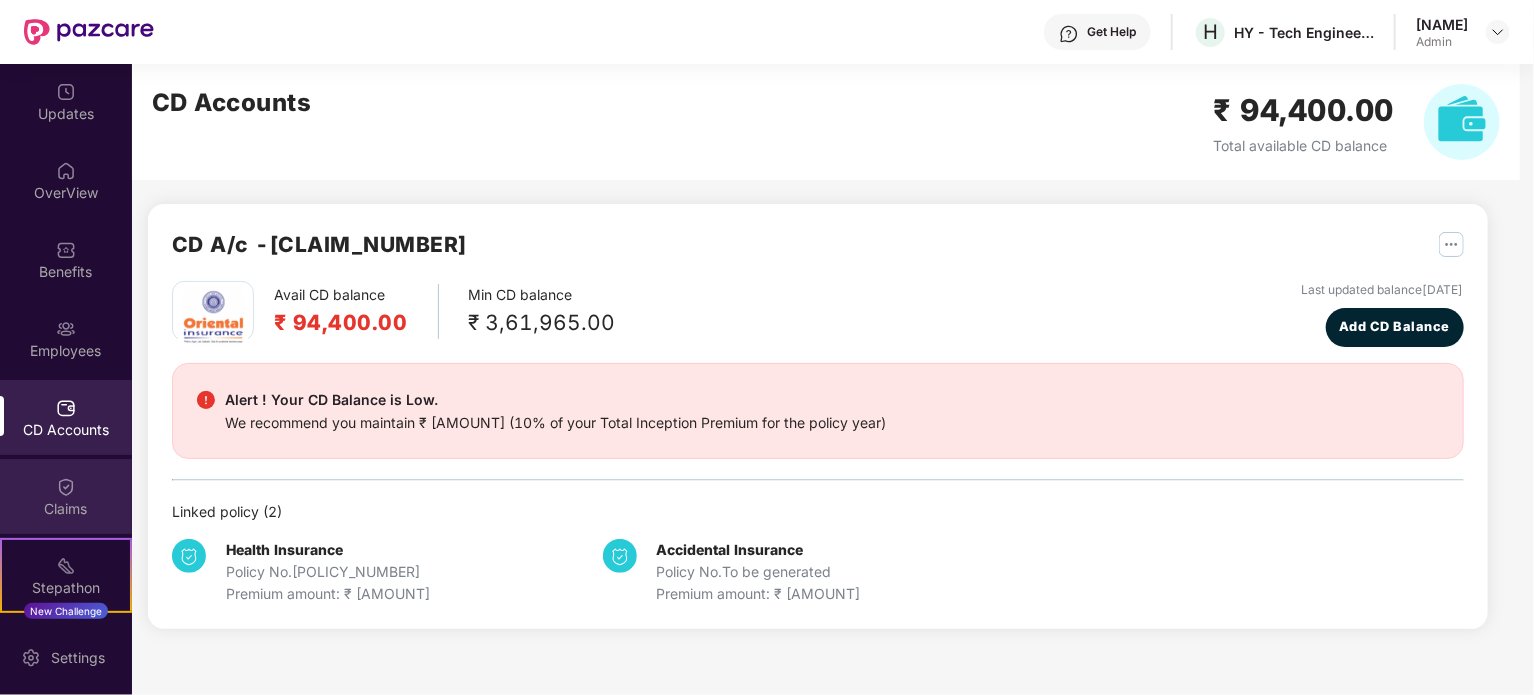 click at bounding box center (66, 487) 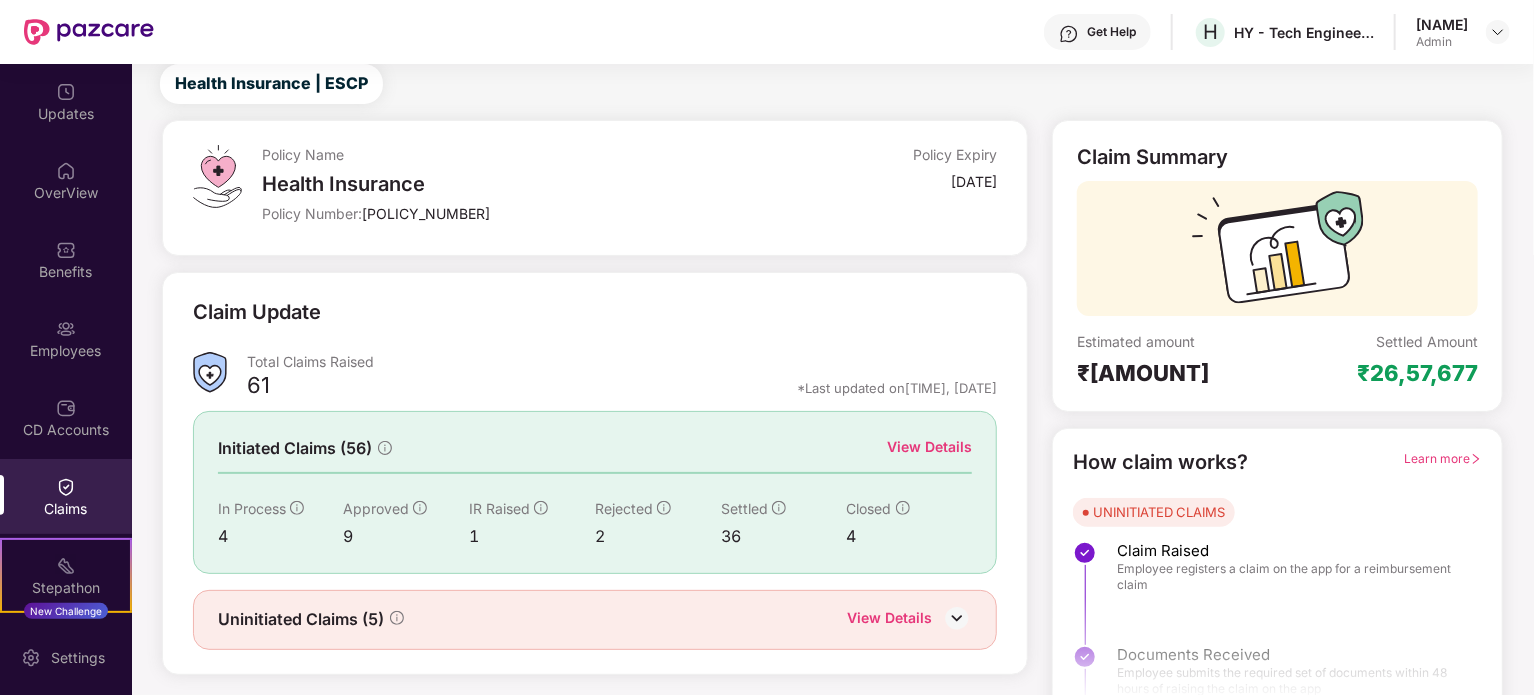 scroll, scrollTop: 87, scrollLeft: 0, axis: vertical 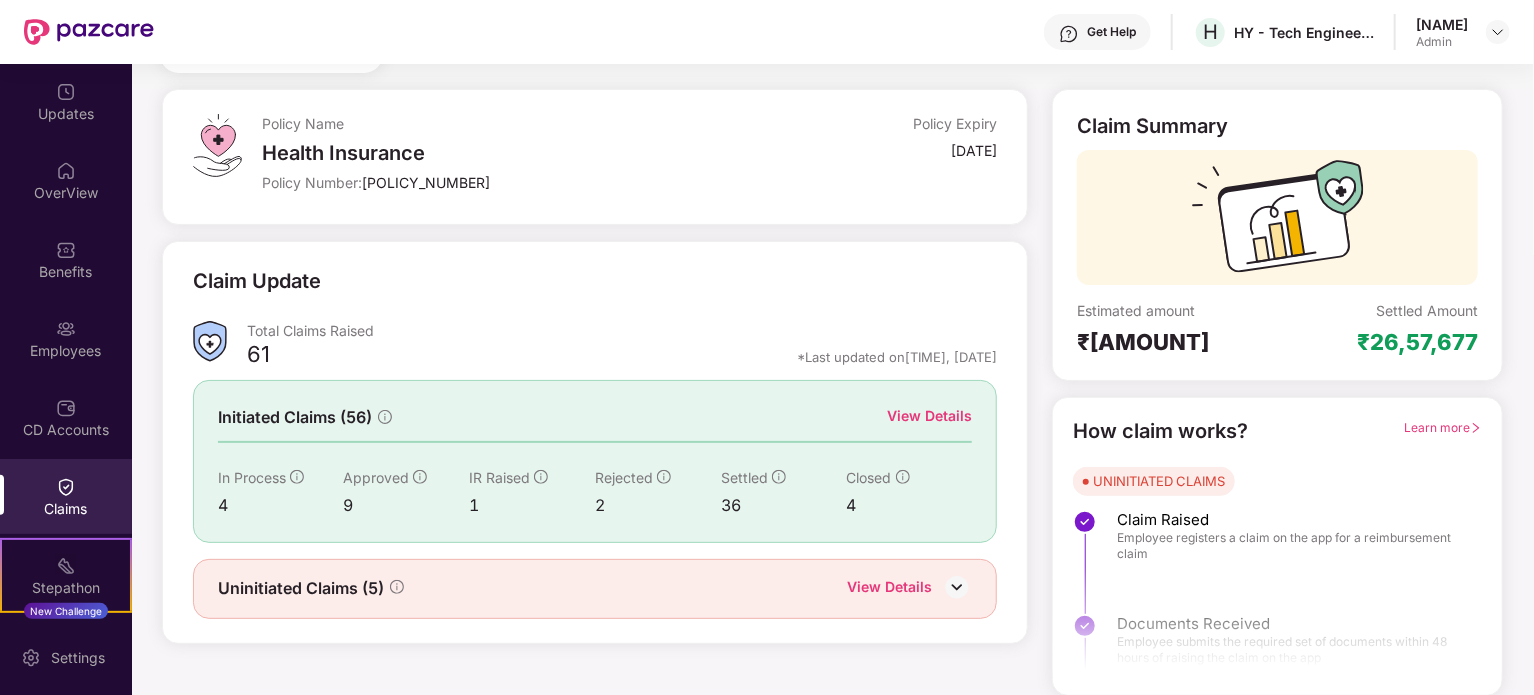 click on "View Details" at bounding box center [929, 416] 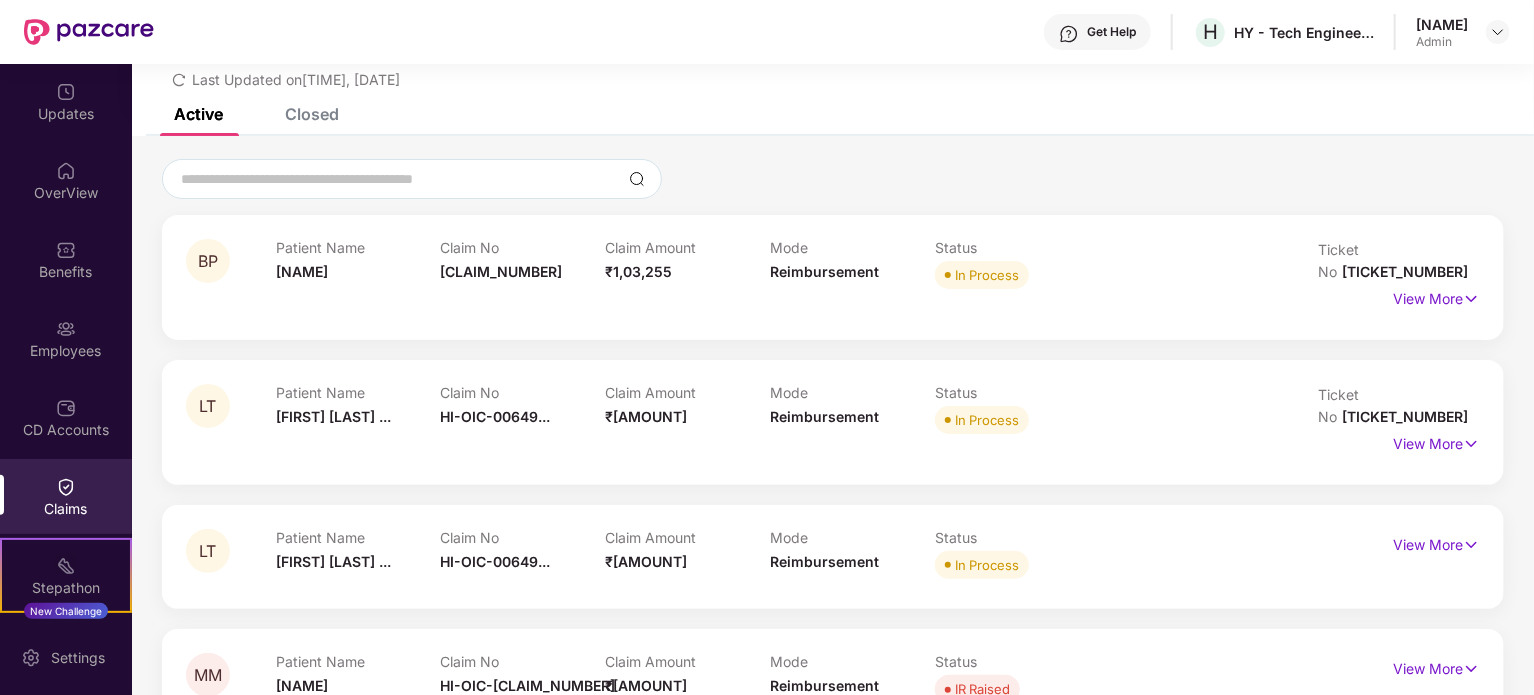 scroll, scrollTop: 0, scrollLeft: 0, axis: both 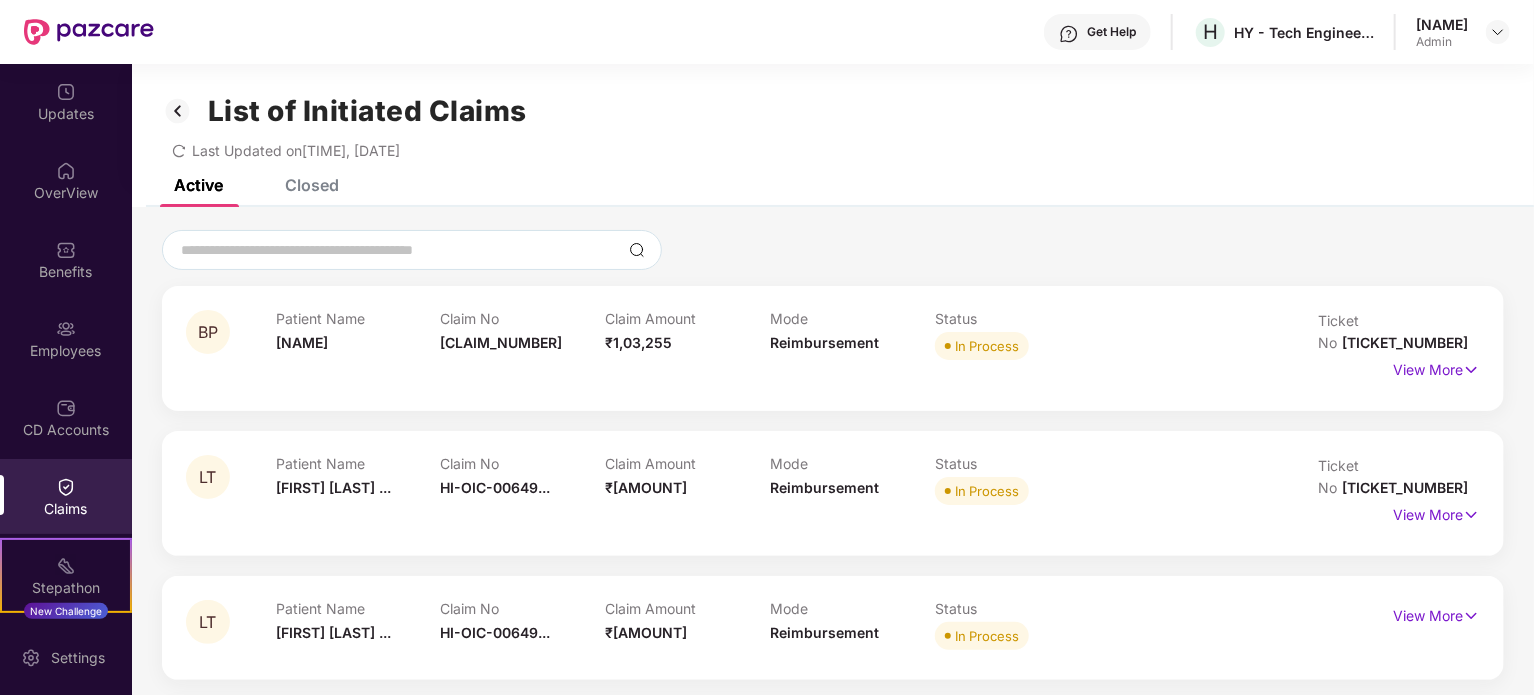 click on "Closed" at bounding box center (312, 185) 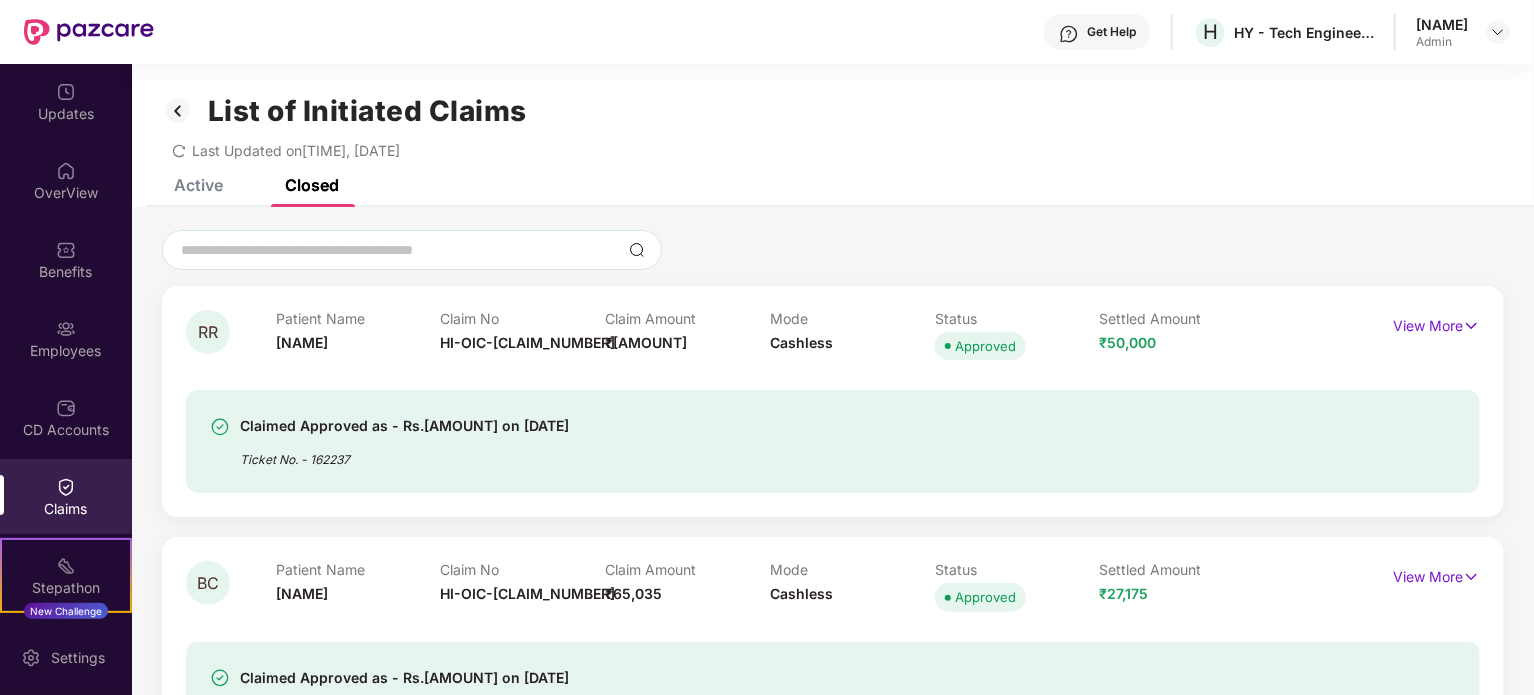 click on "Active" at bounding box center (198, 185) 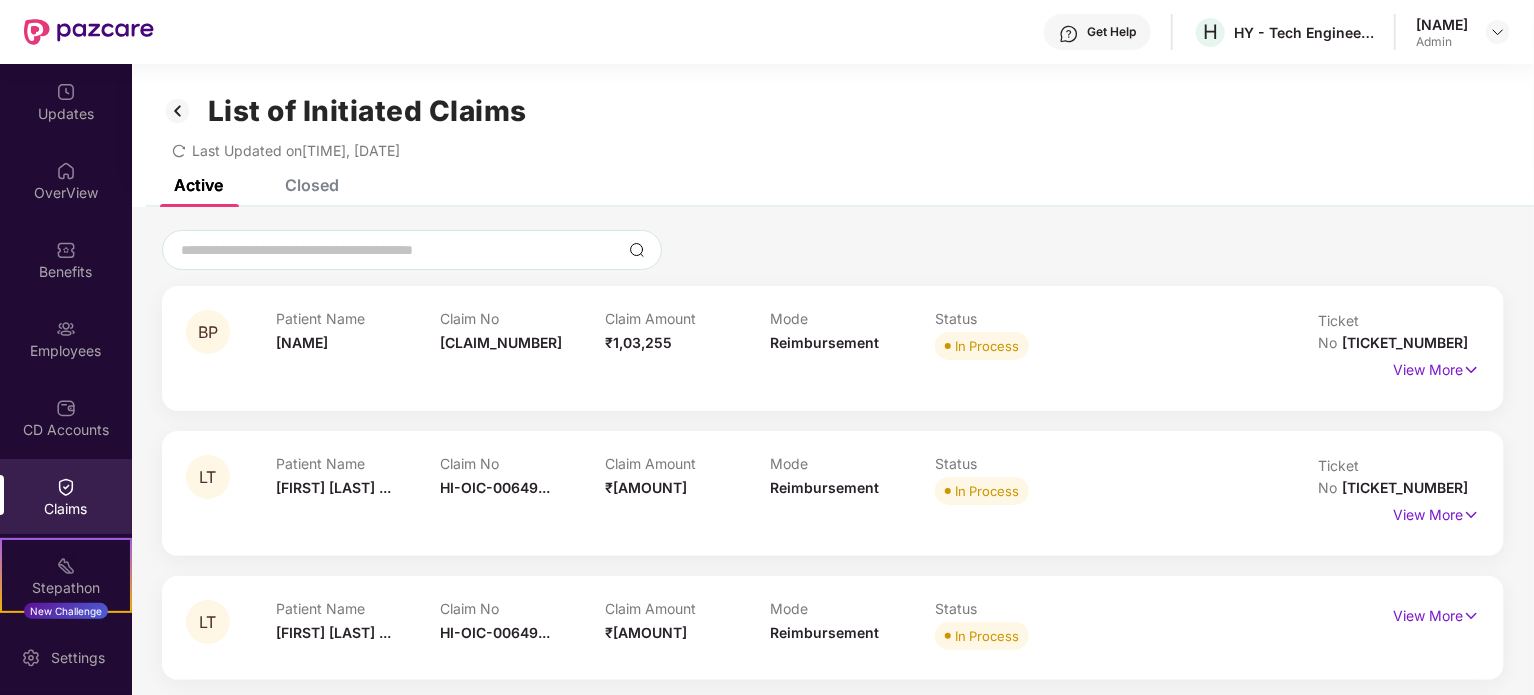 click at bounding box center (66, 487) 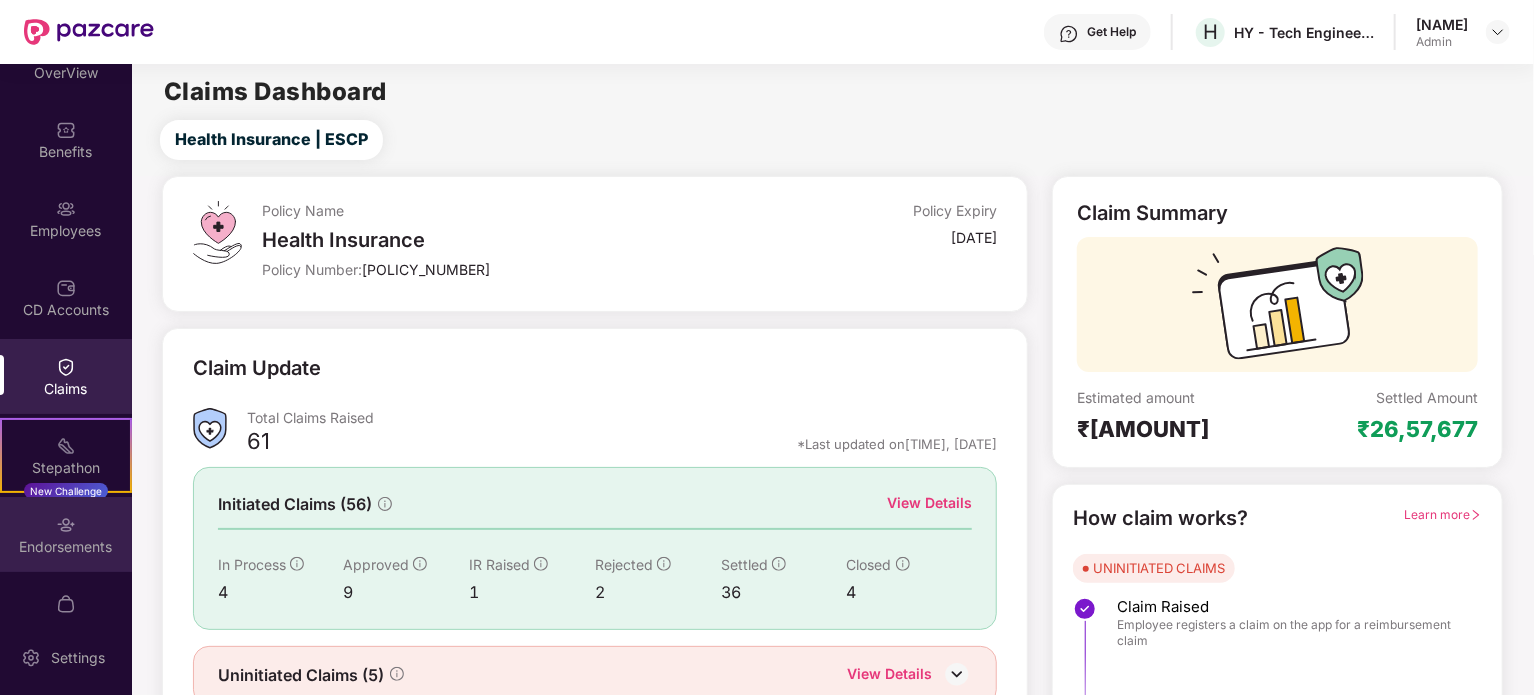 scroll, scrollTop: 155, scrollLeft: 0, axis: vertical 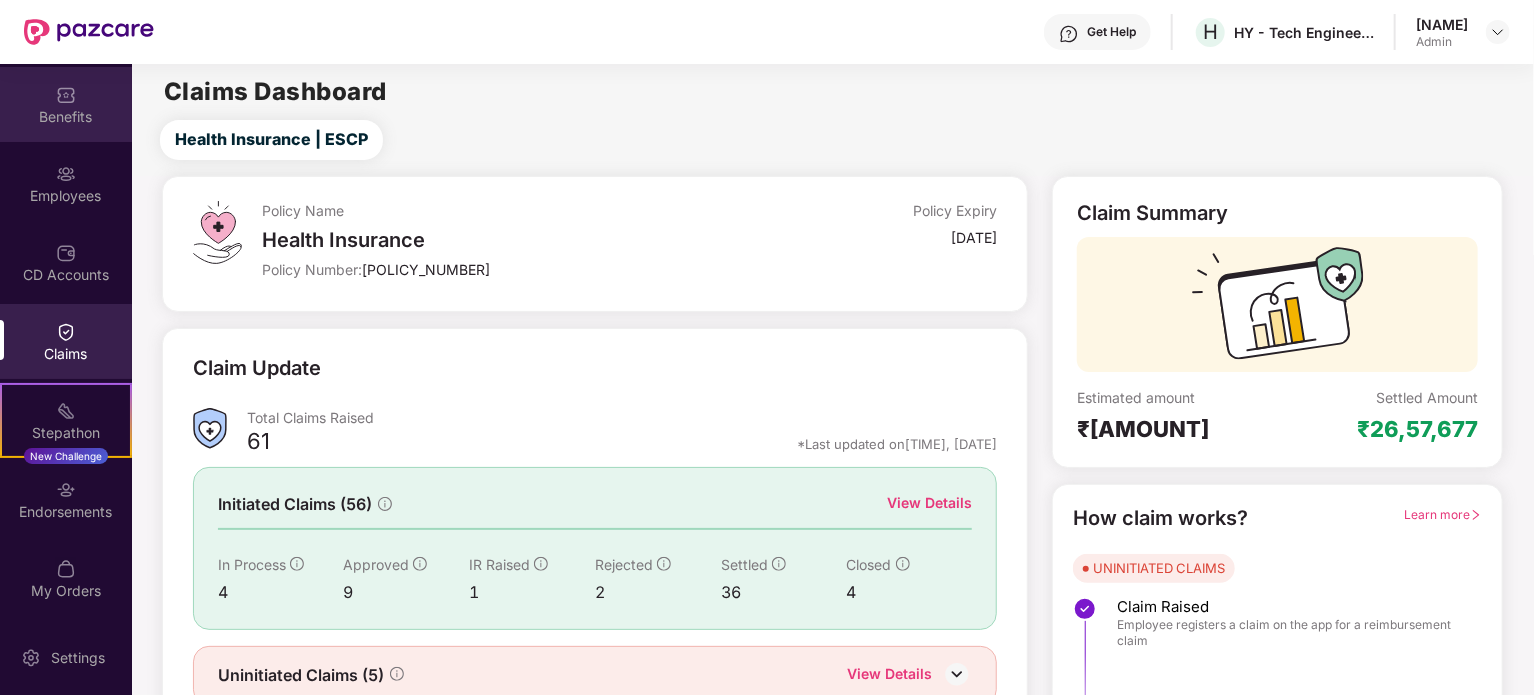 click on "Benefits" at bounding box center (66, 104) 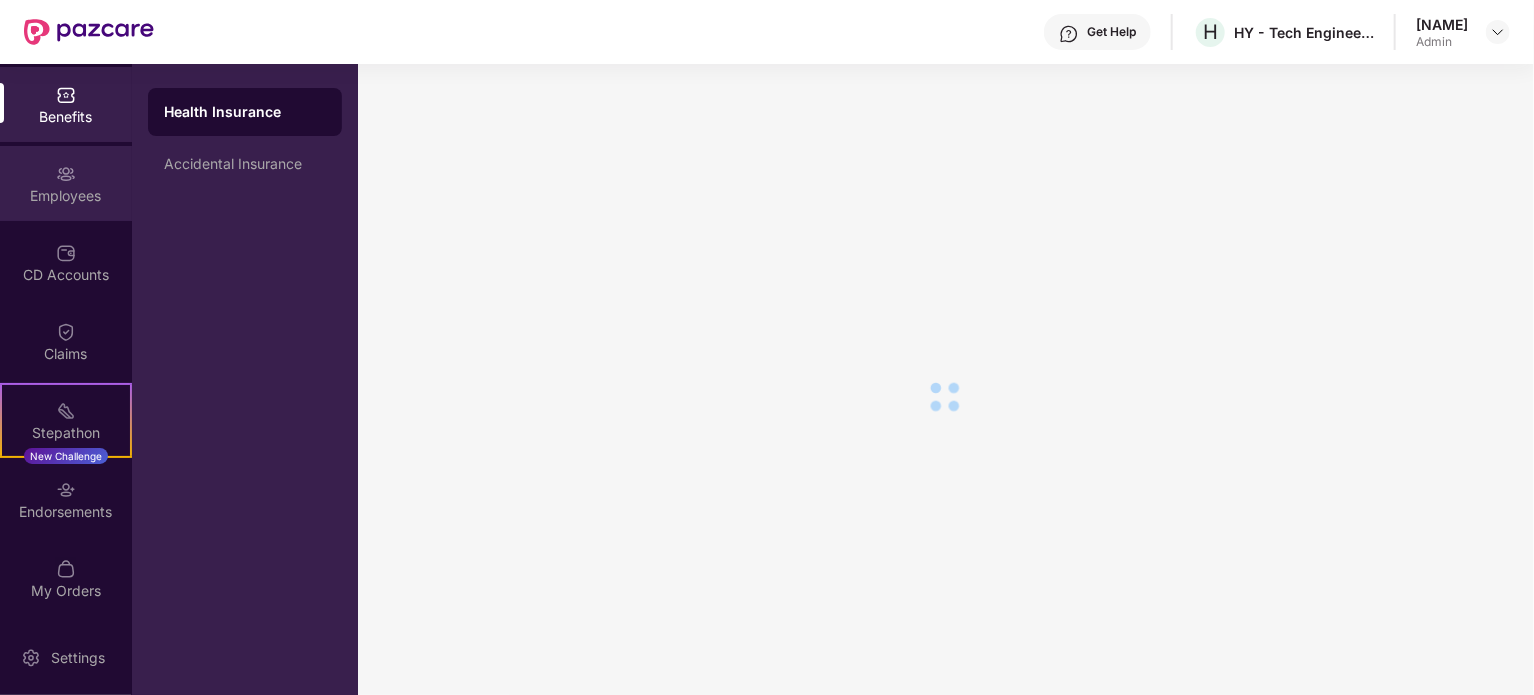 click on "Employees" at bounding box center [66, 196] 